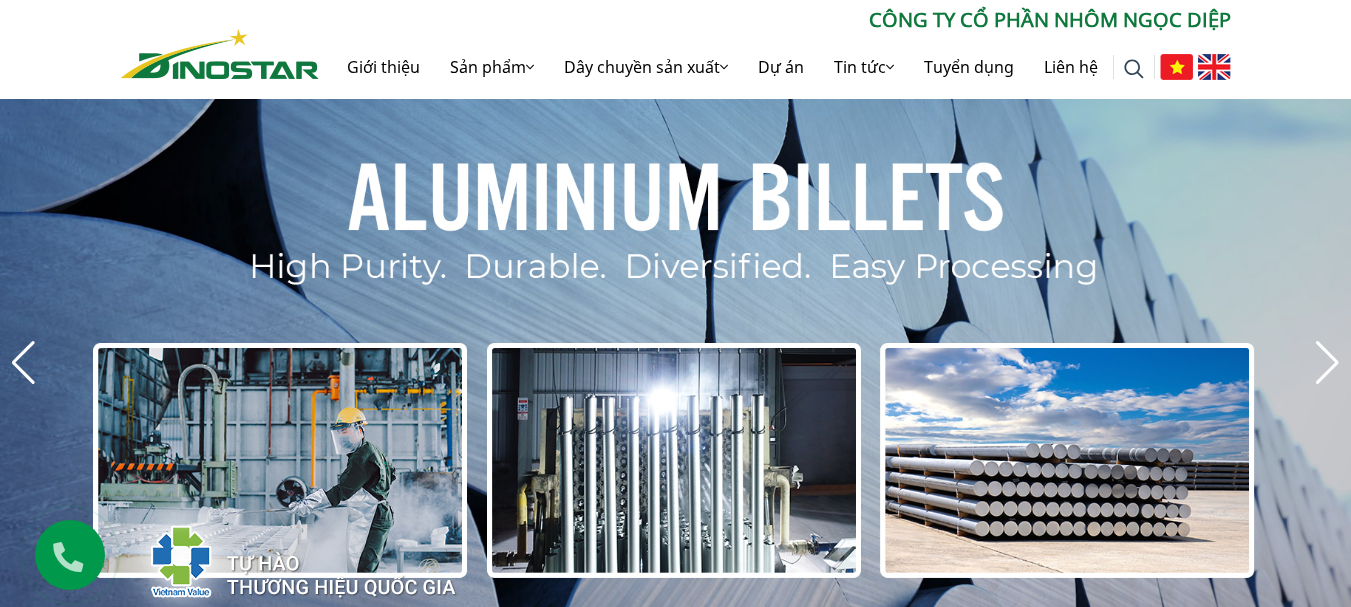 scroll, scrollTop: 0, scrollLeft: 0, axis: both 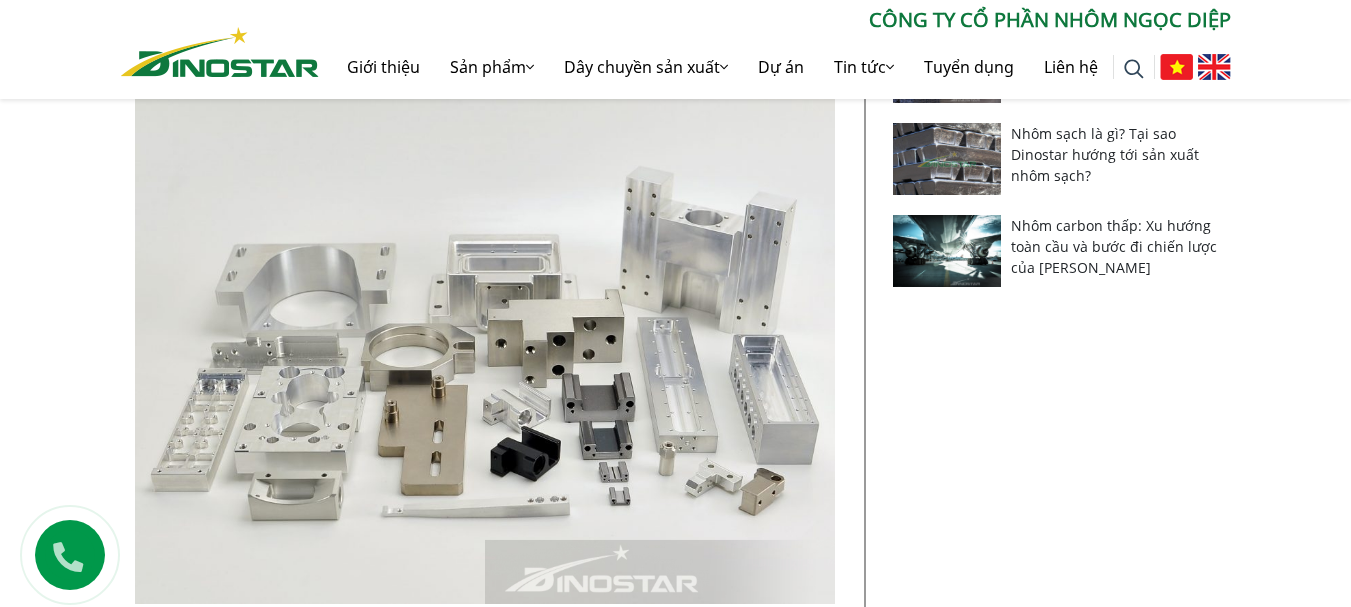click on "Tư vấn Mới Nhất
Nhôm xanh Dinostar: Giải pháp bền vững cho sản xuất hiện đại" at bounding box center (1056, 3431) 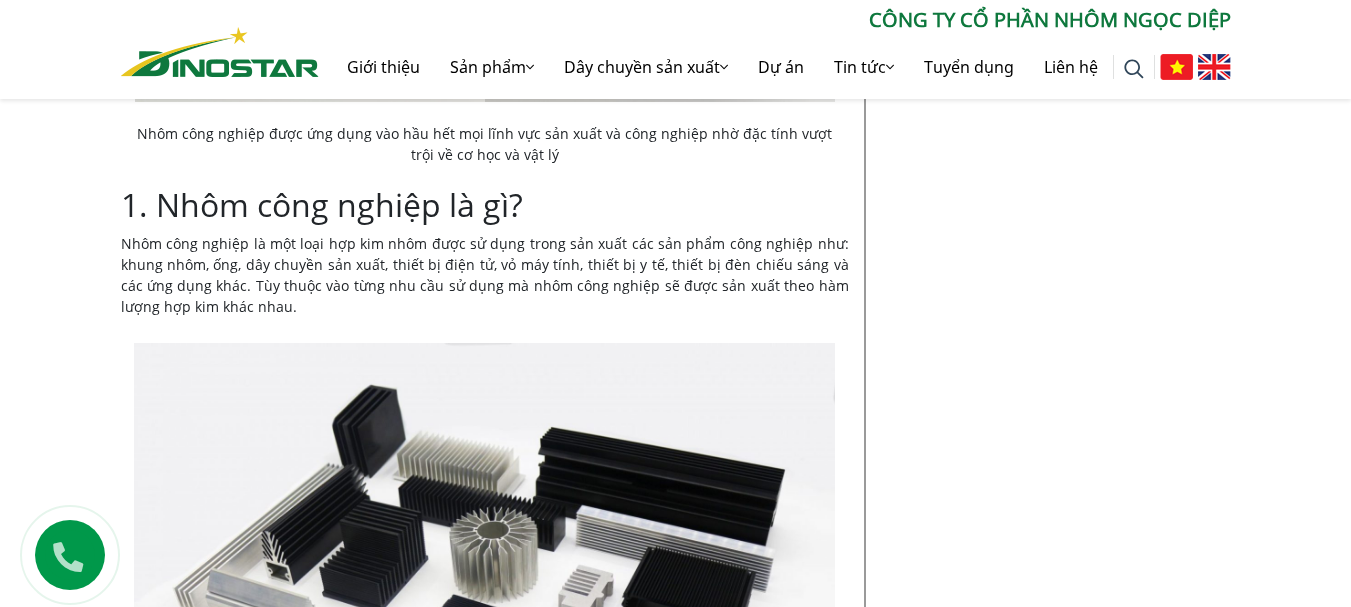 scroll, scrollTop: 1200, scrollLeft: 0, axis: vertical 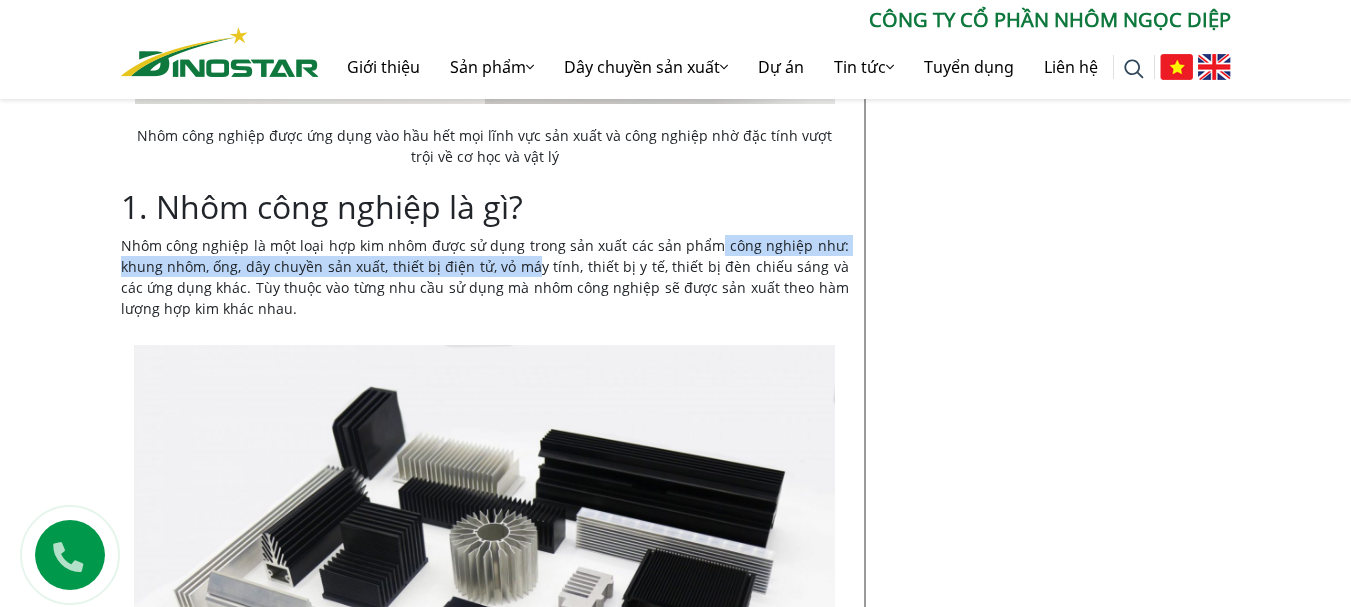 drag, startPoint x: 723, startPoint y: 249, endPoint x: 530, endPoint y: 268, distance: 193.93298 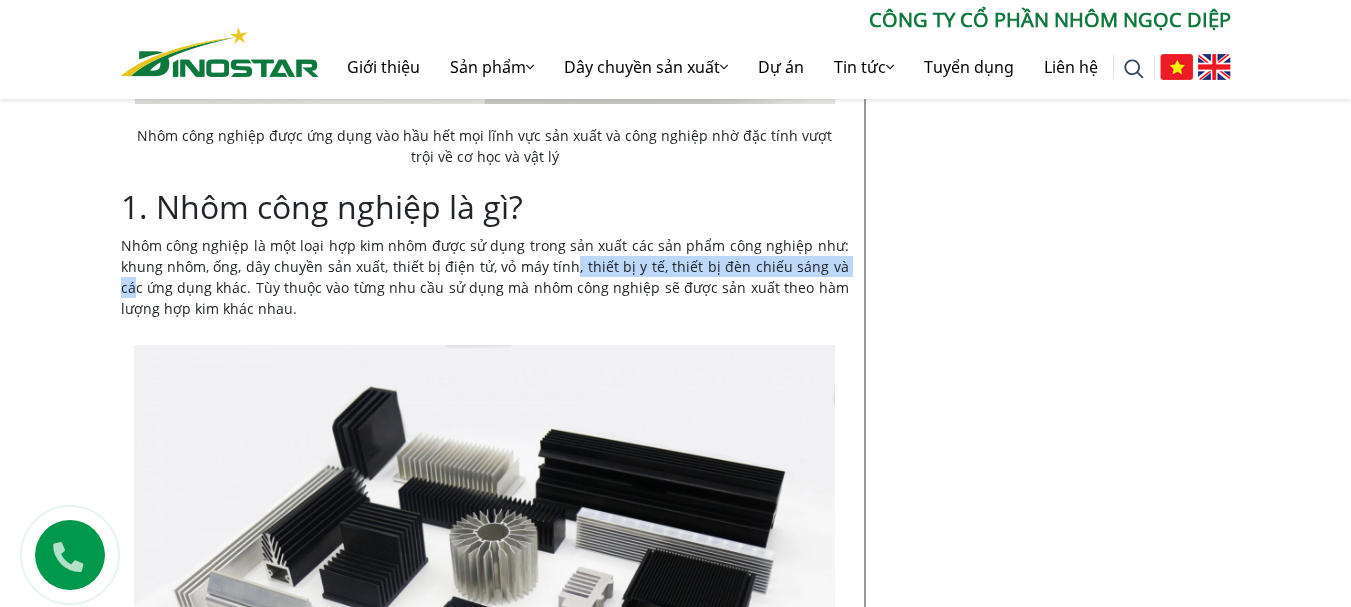 drag, startPoint x: 565, startPoint y: 269, endPoint x: 844, endPoint y: 271, distance: 279.00717 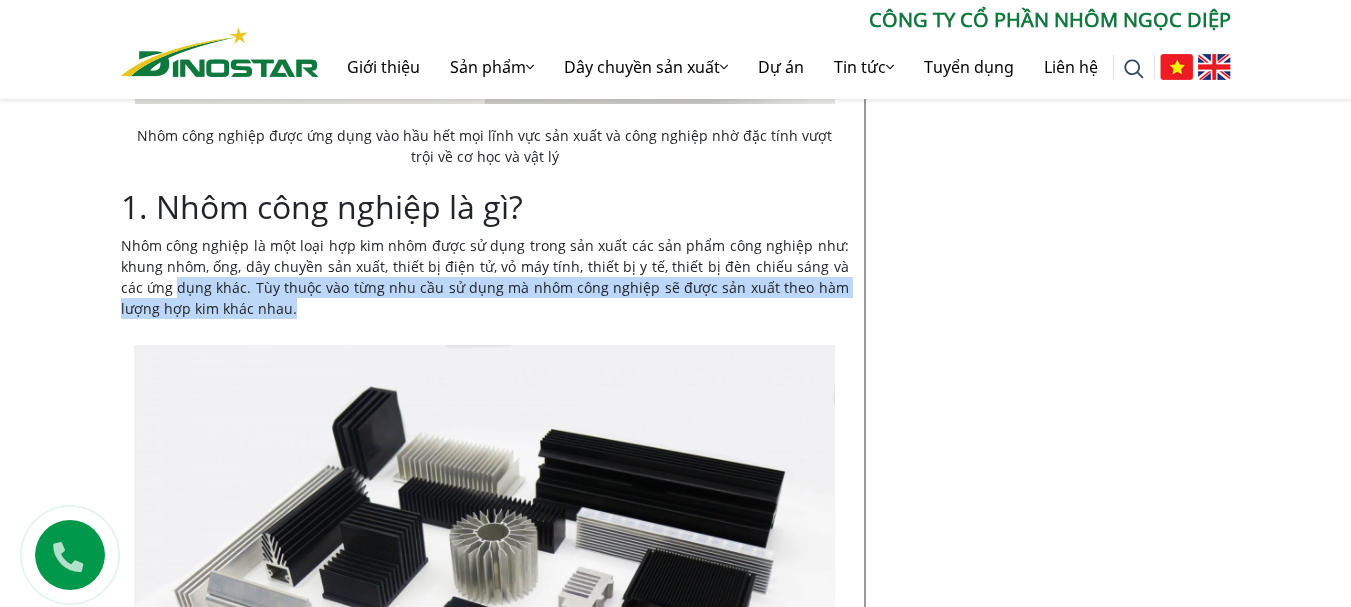 drag, startPoint x: 153, startPoint y: 289, endPoint x: 256, endPoint y: 306, distance: 104.393486 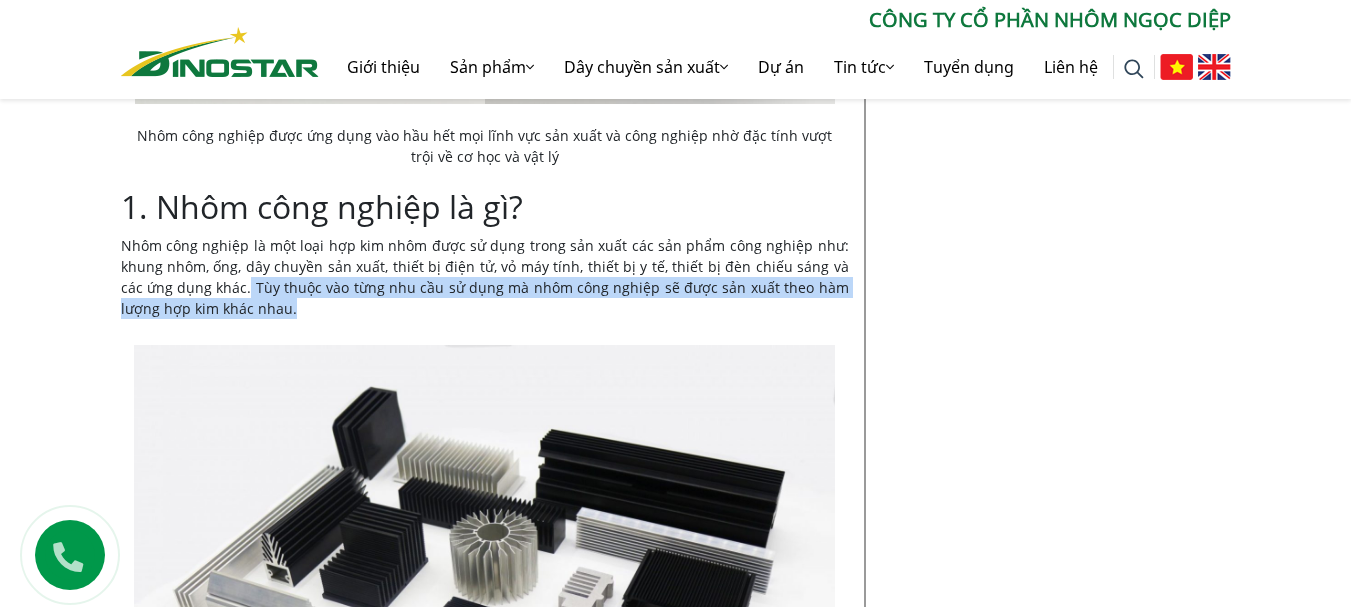 drag, startPoint x: 224, startPoint y: 288, endPoint x: 259, endPoint y: 316, distance: 44.82187 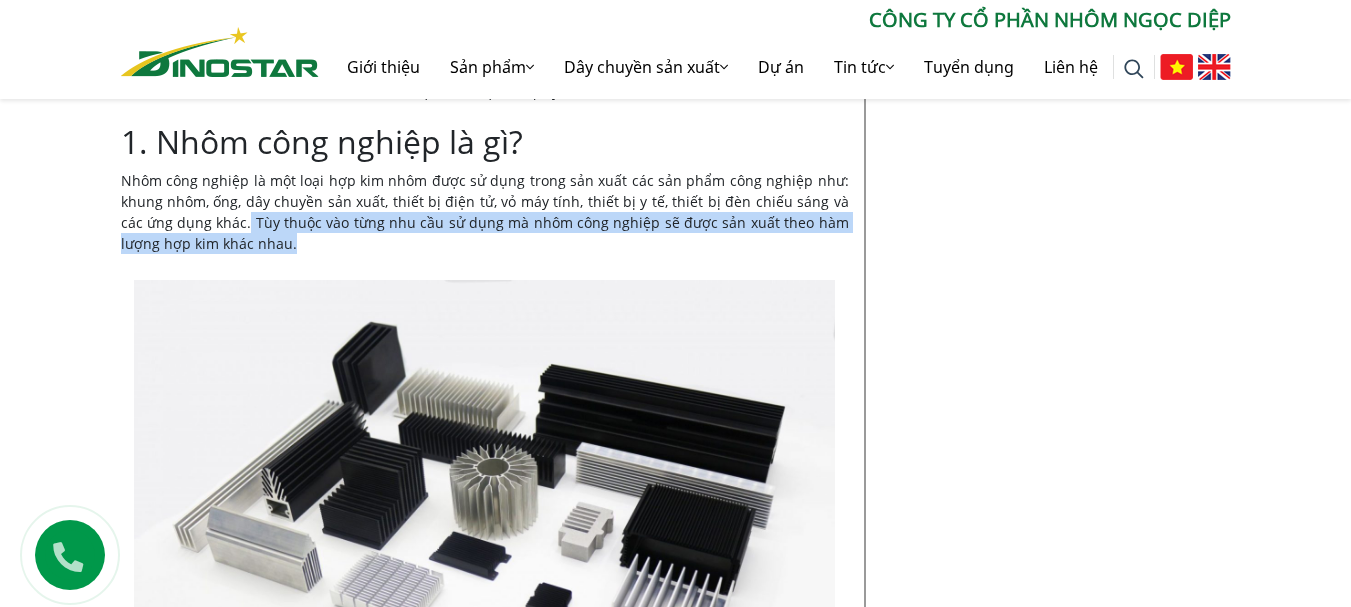 scroll, scrollTop: 1300, scrollLeft: 0, axis: vertical 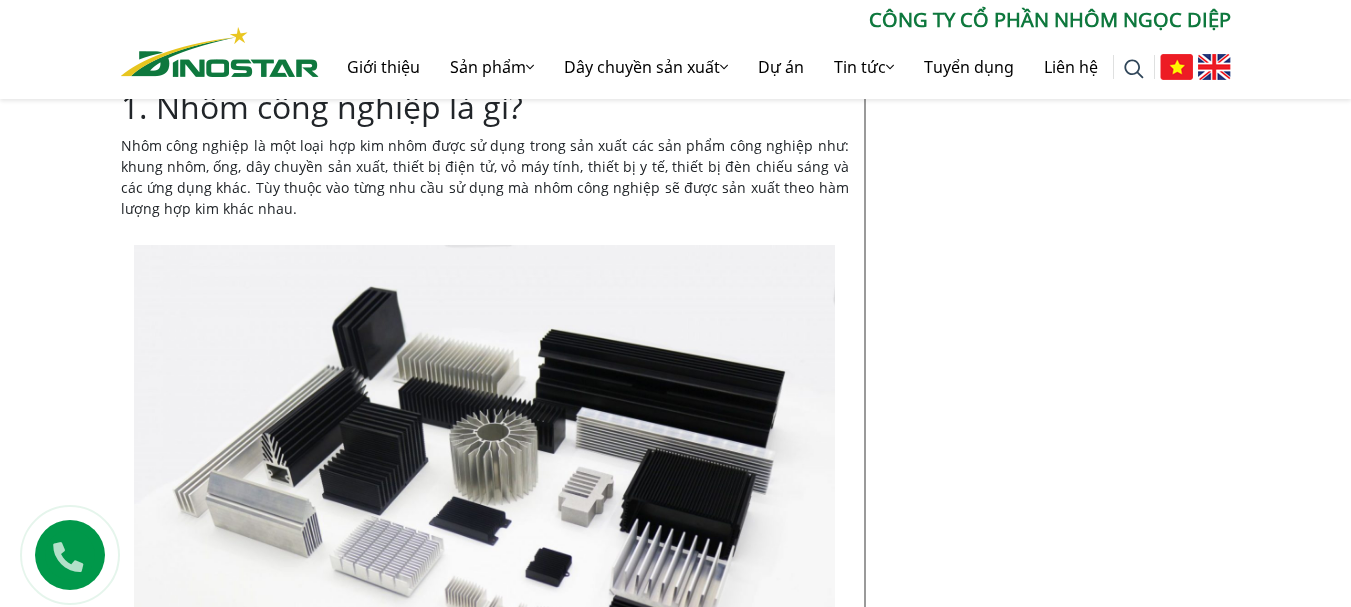 click on "Tư vấn Mới Nhất
Nhôm xanh Dinostar: Giải pháp bền vững cho sản xuất hiện đại" at bounding box center [1056, 2831] 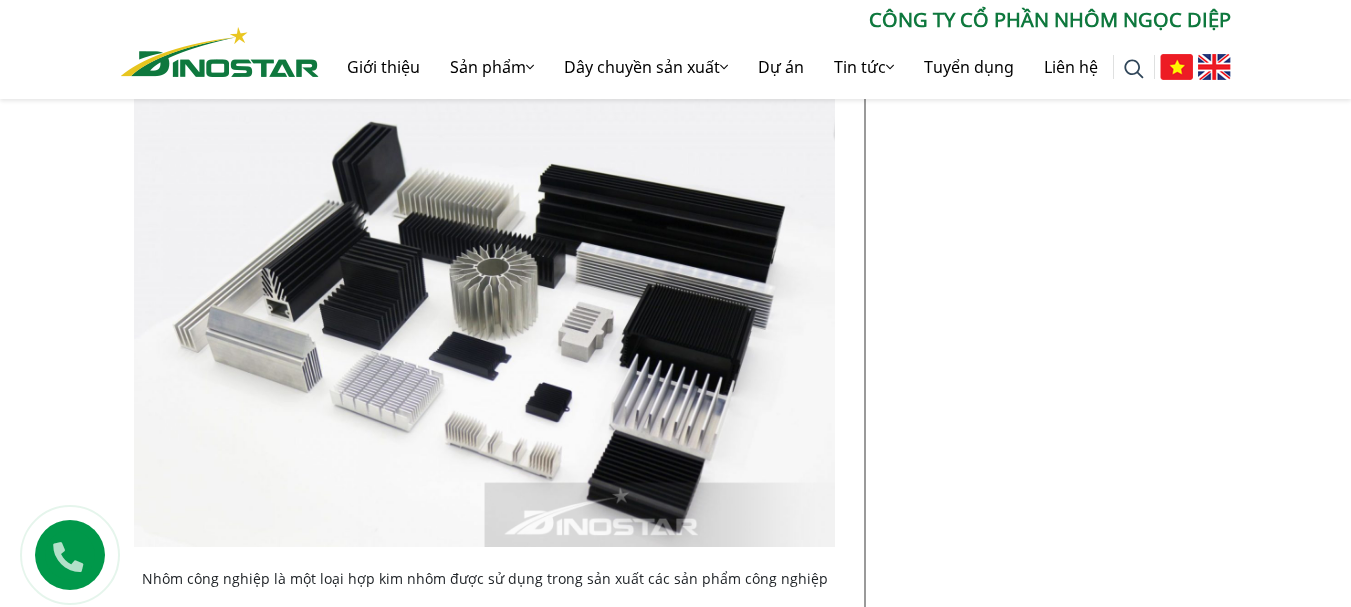 scroll, scrollTop: 1500, scrollLeft: 0, axis: vertical 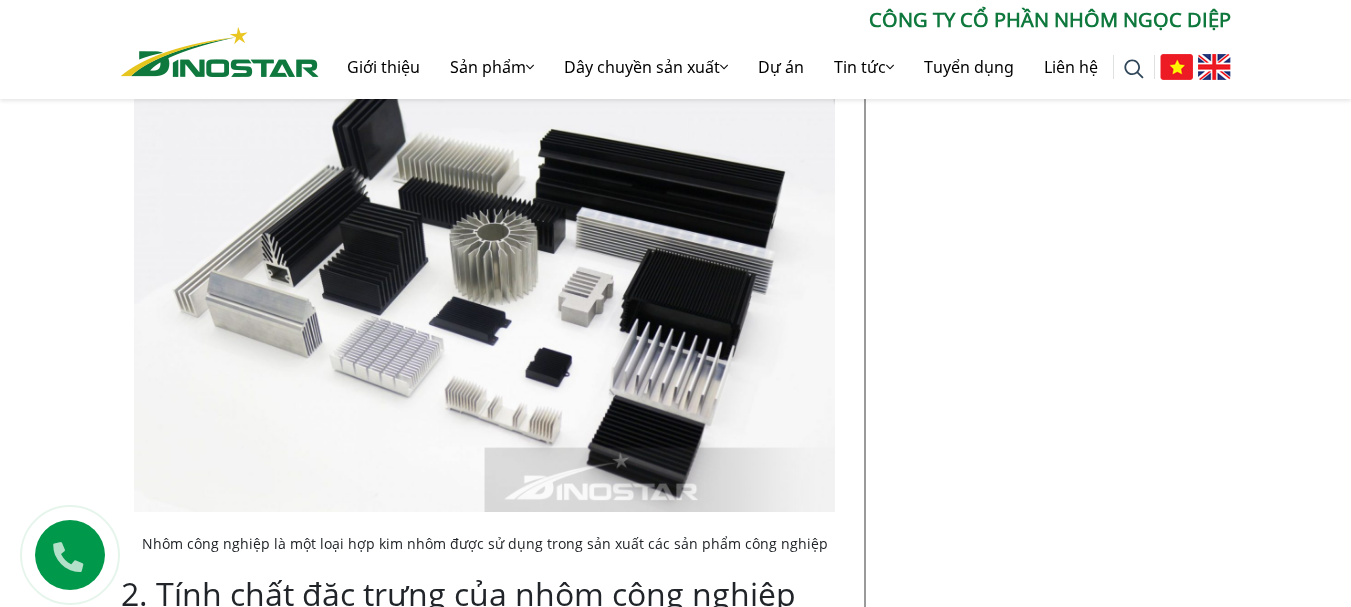 click on "Tư vấn Mới Nhất
Nhôm xanh Dinostar: Giải pháp bền vững cho sản xuất hiện đại" at bounding box center (1056, 2631) 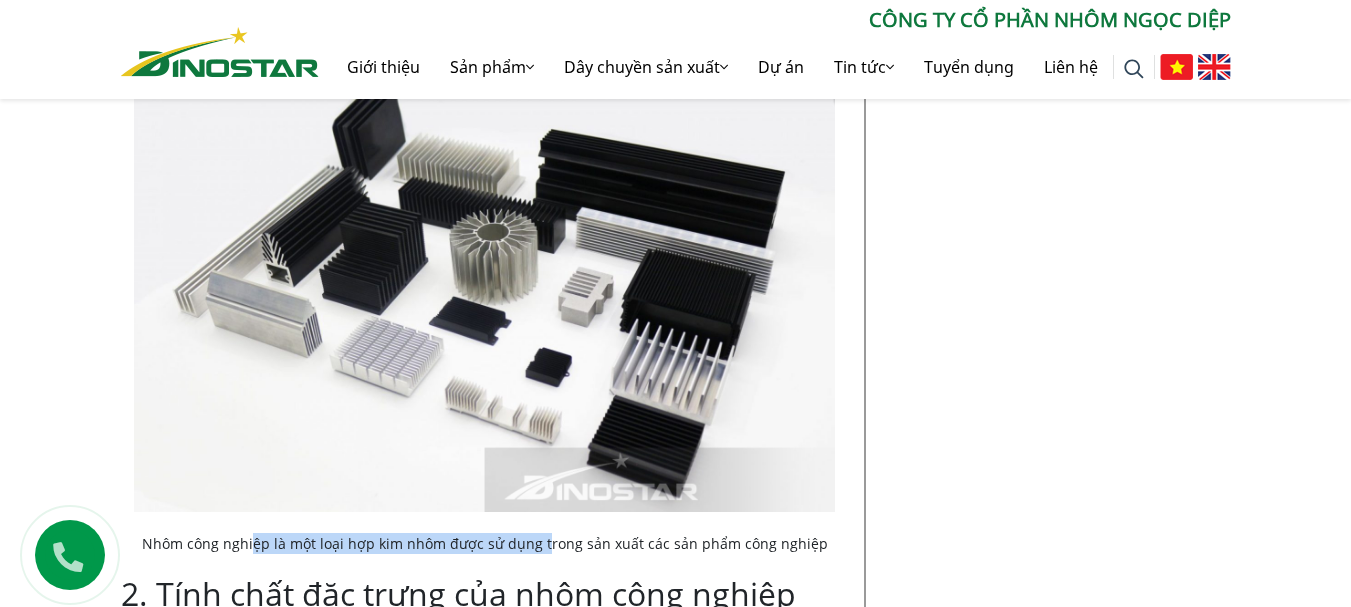 drag, startPoint x: 264, startPoint y: 543, endPoint x: 652, endPoint y: 545, distance: 388.00516 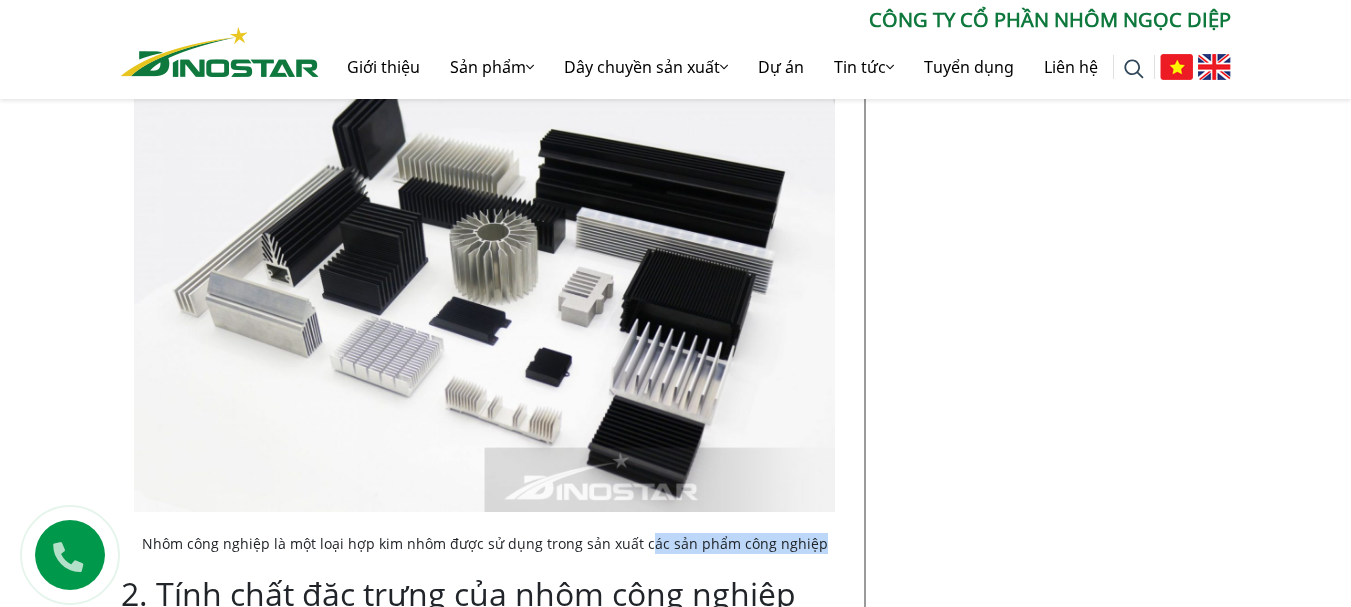 drag, startPoint x: 652, startPoint y: 545, endPoint x: 855, endPoint y: 546, distance: 203.00246 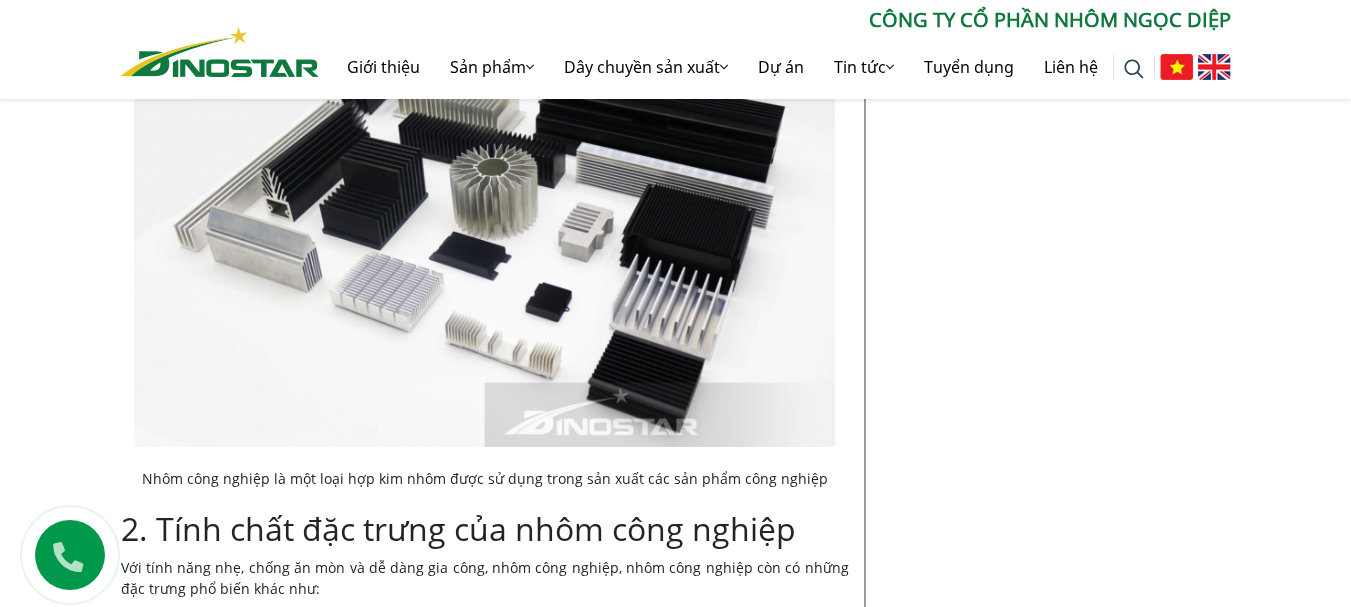 scroll, scrollTop: 1600, scrollLeft: 0, axis: vertical 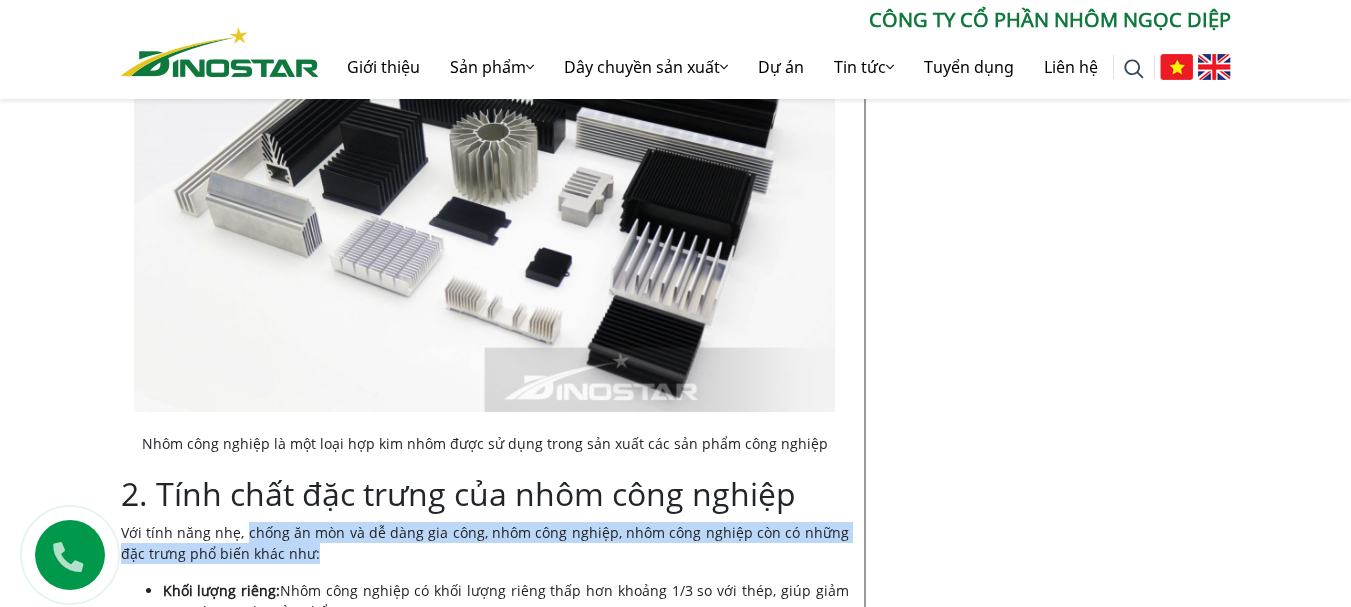 drag, startPoint x: 243, startPoint y: 530, endPoint x: 296, endPoint y: 546, distance: 55.362442 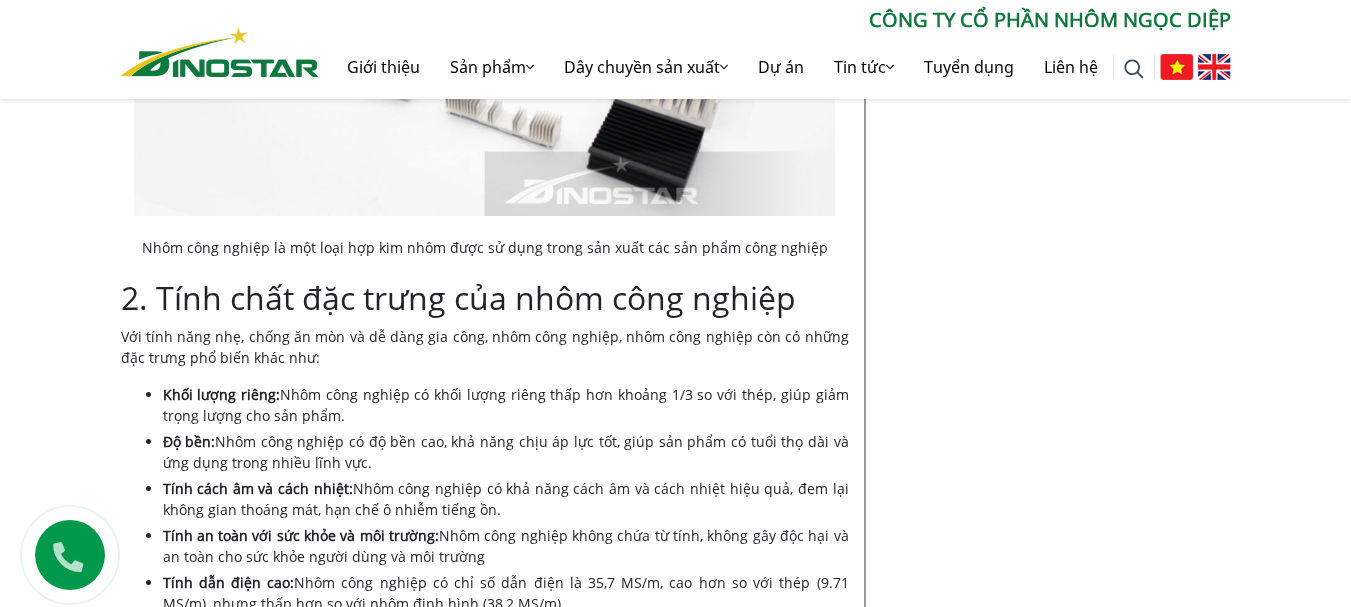 scroll, scrollTop: 1800, scrollLeft: 0, axis: vertical 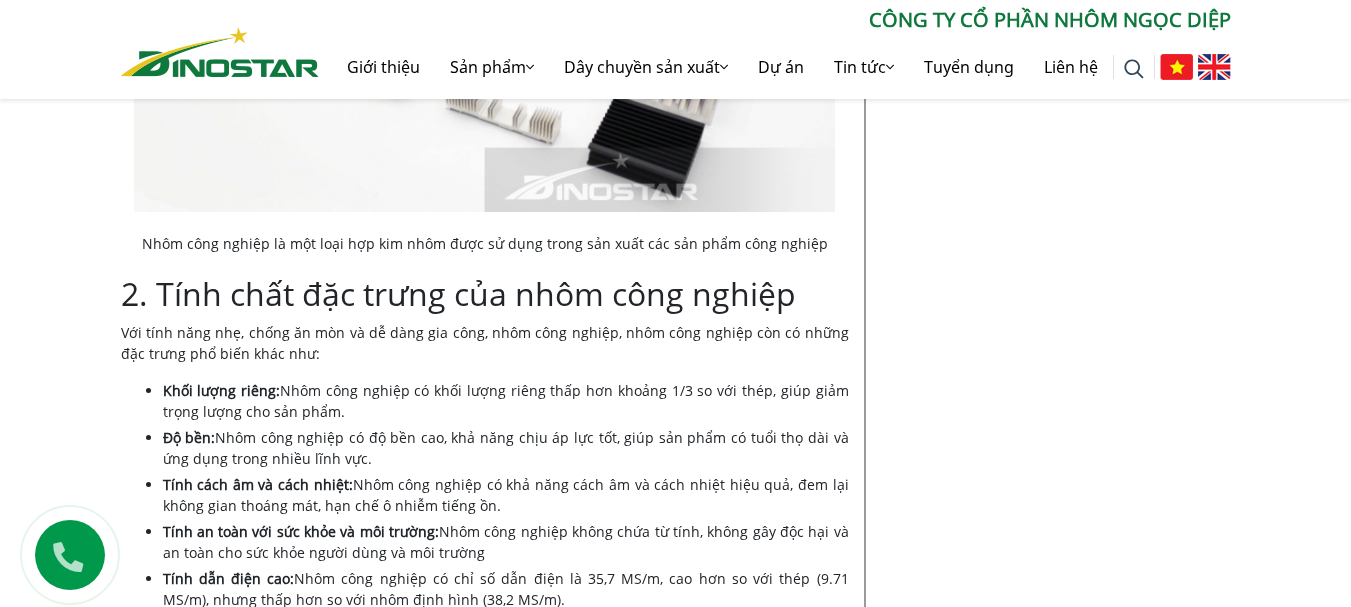 drag, startPoint x: 151, startPoint y: 479, endPoint x: 510, endPoint y: 503, distance: 359.80133 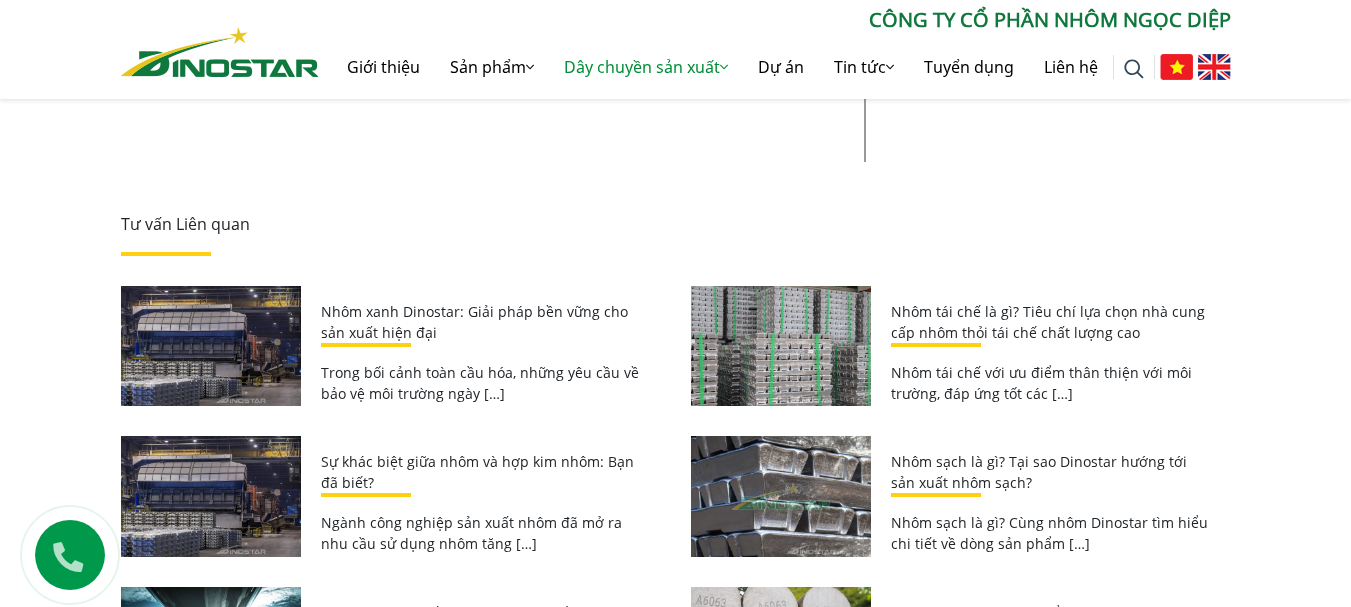 scroll, scrollTop: 7600, scrollLeft: 0, axis: vertical 